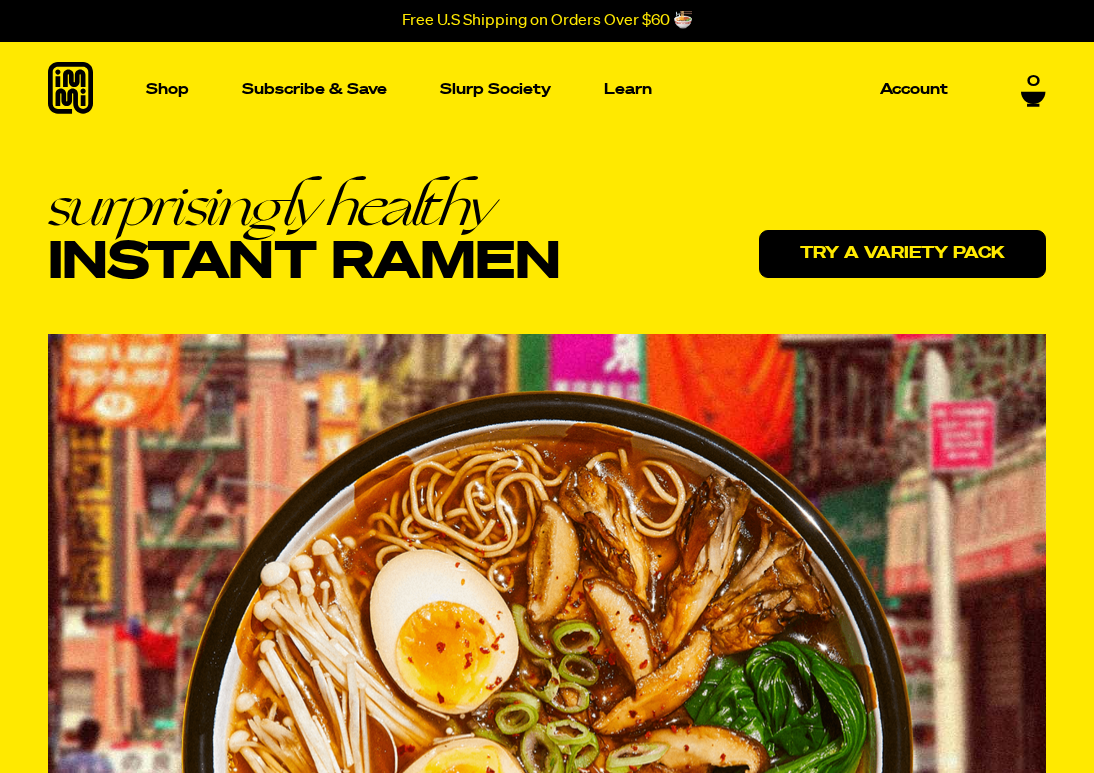 scroll, scrollTop: 0, scrollLeft: 0, axis: both 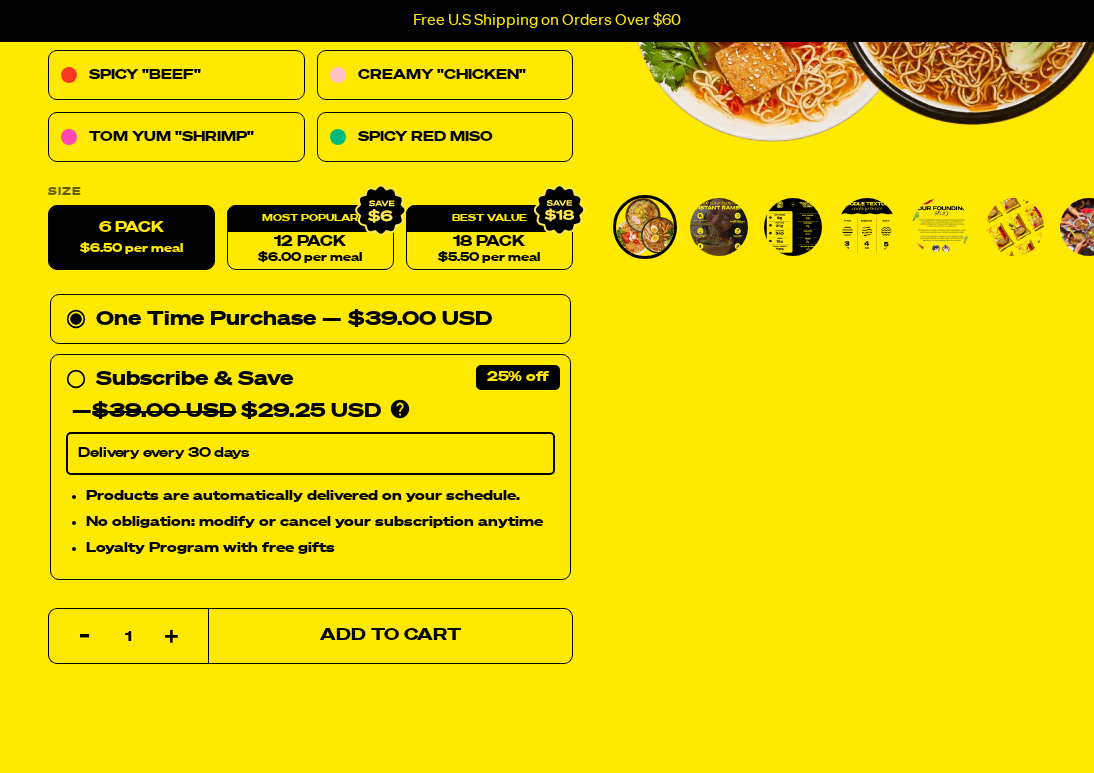 click on "Add to Cart" at bounding box center [390, 636] 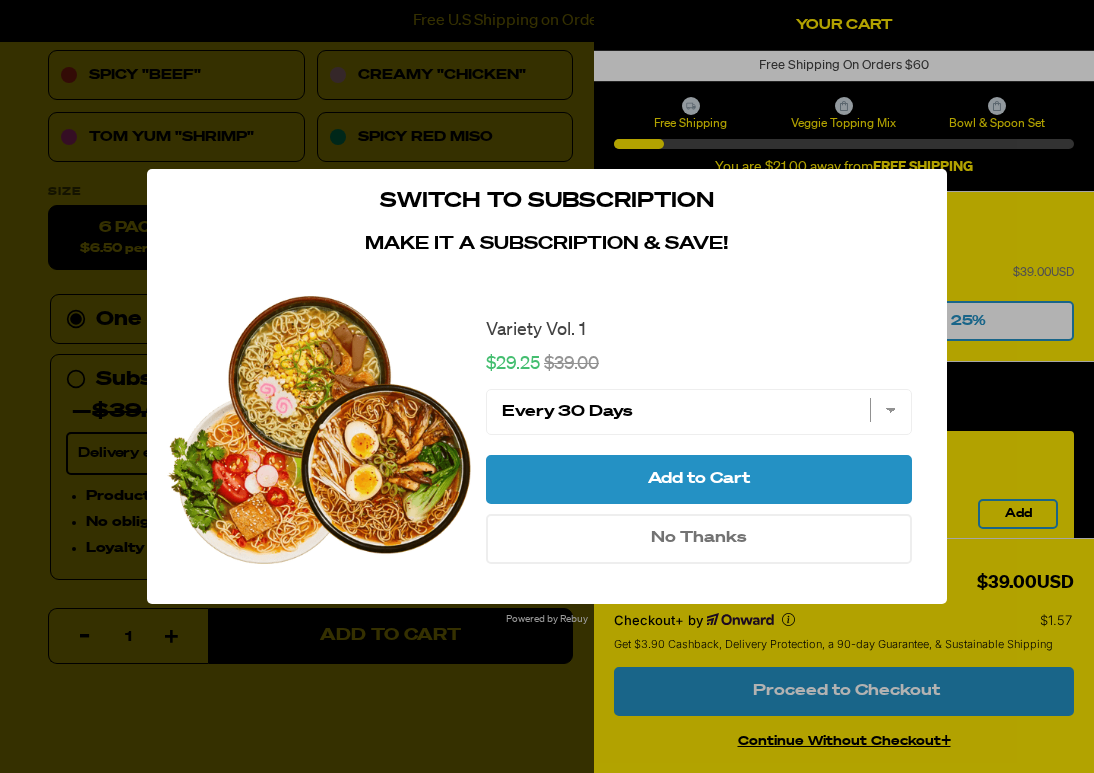 click at bounding box center [918, 198] 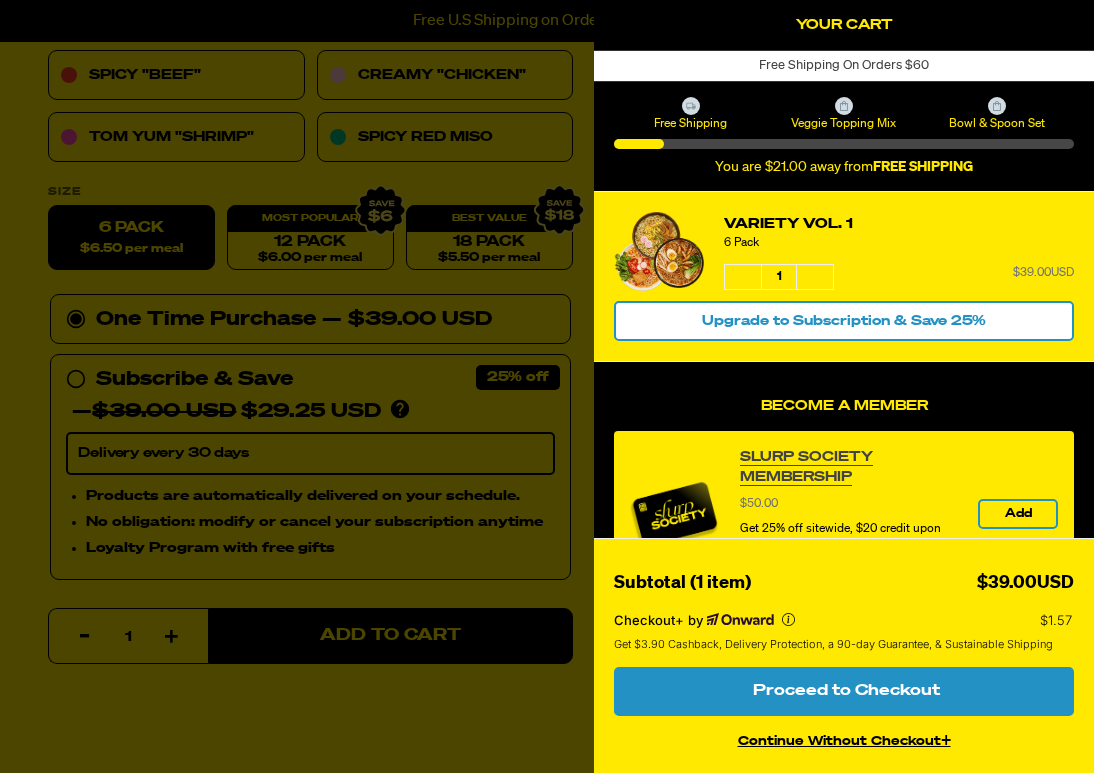 click at bounding box center (547, 386) 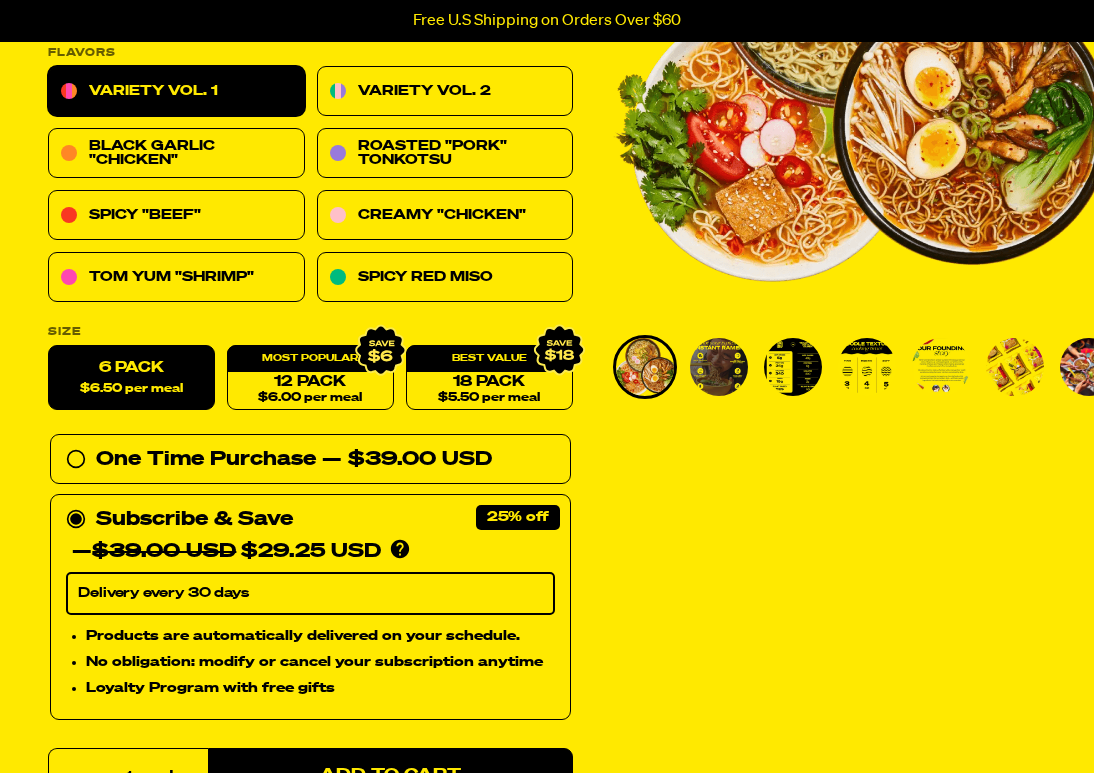 scroll, scrollTop: 323, scrollLeft: 0, axis: vertical 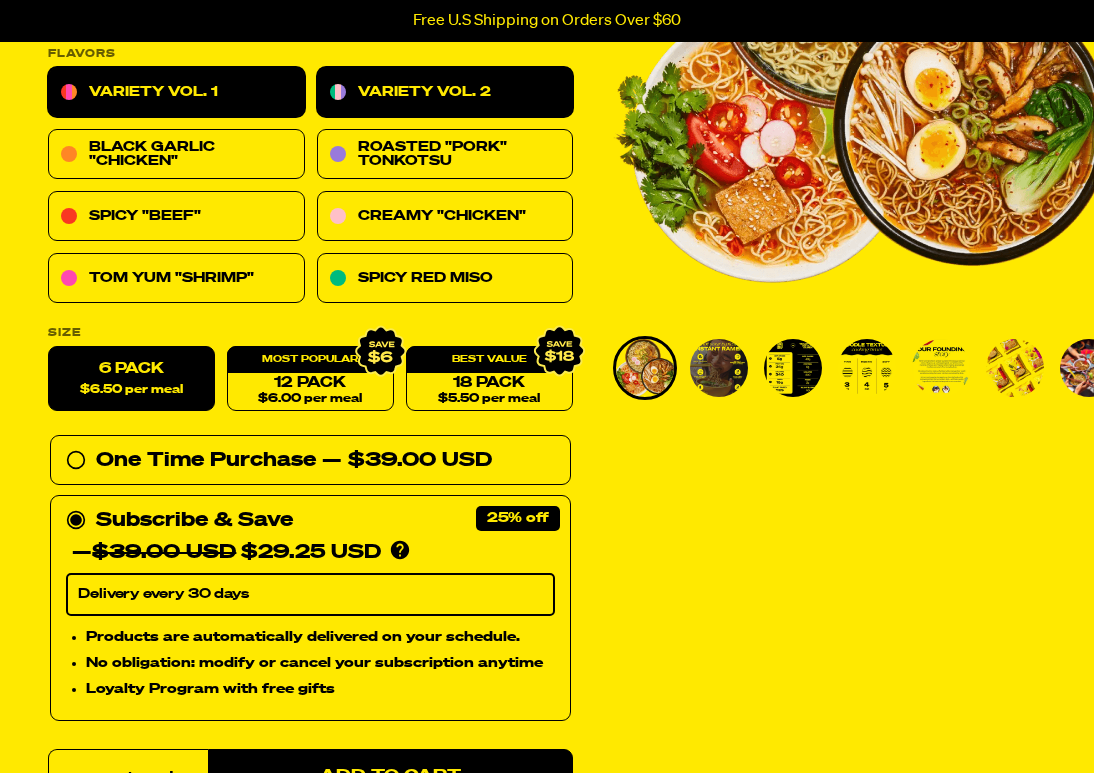 click on "Variety Vol. 2" at bounding box center (445, 93) 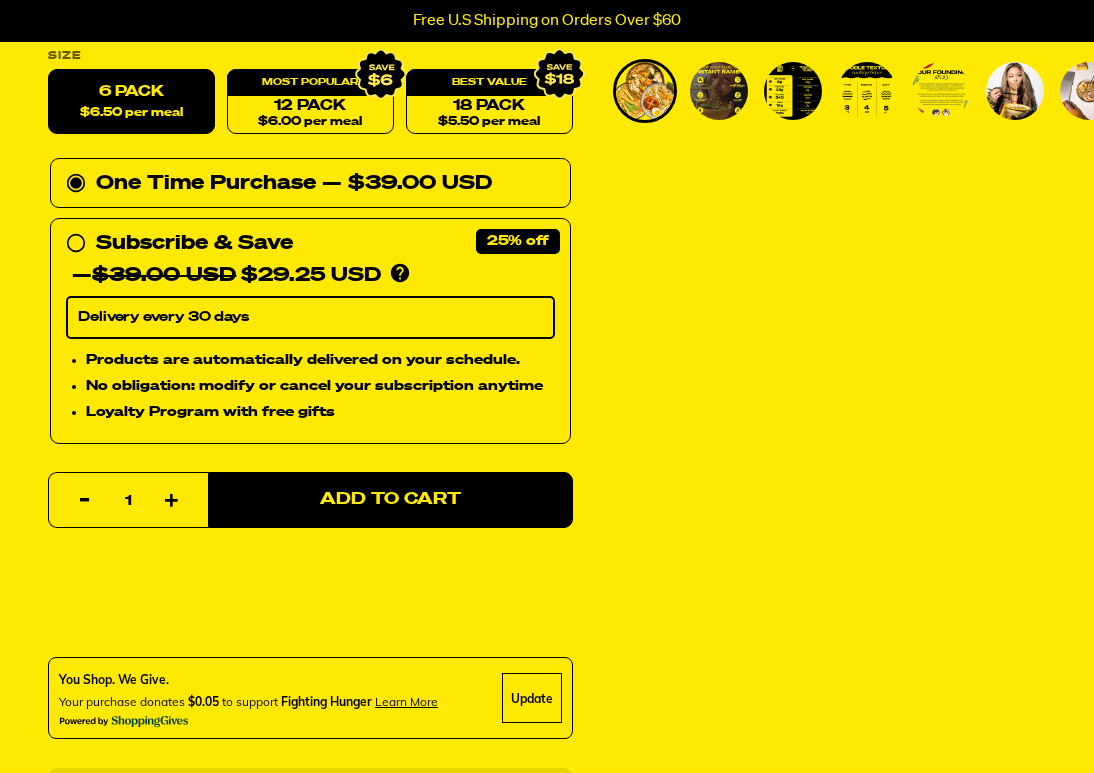 scroll, scrollTop: 639, scrollLeft: 0, axis: vertical 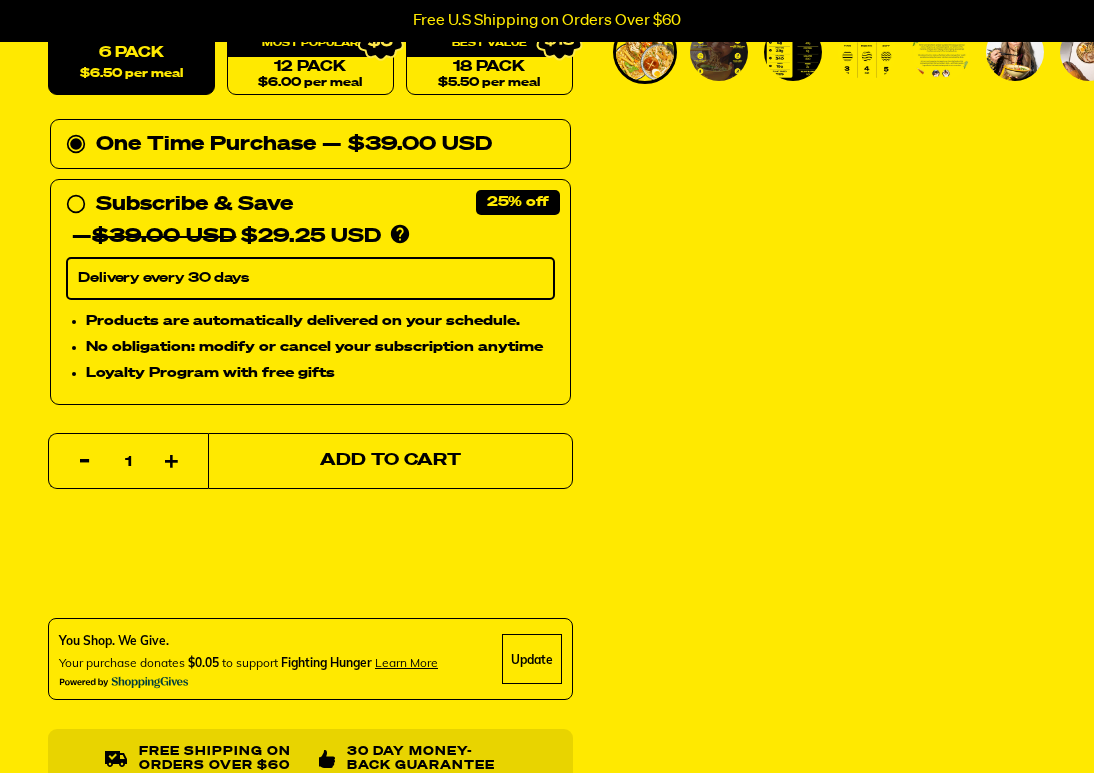 click on "Add to Cart" at bounding box center [390, 461] 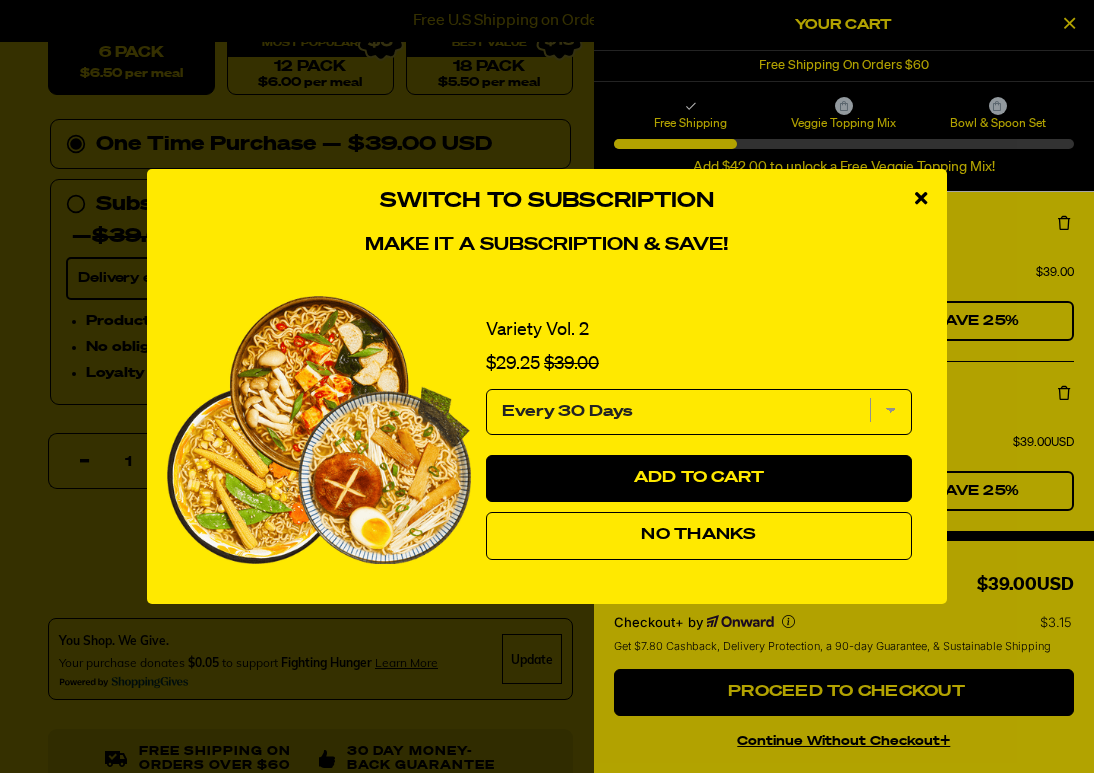 click at bounding box center [921, 198] 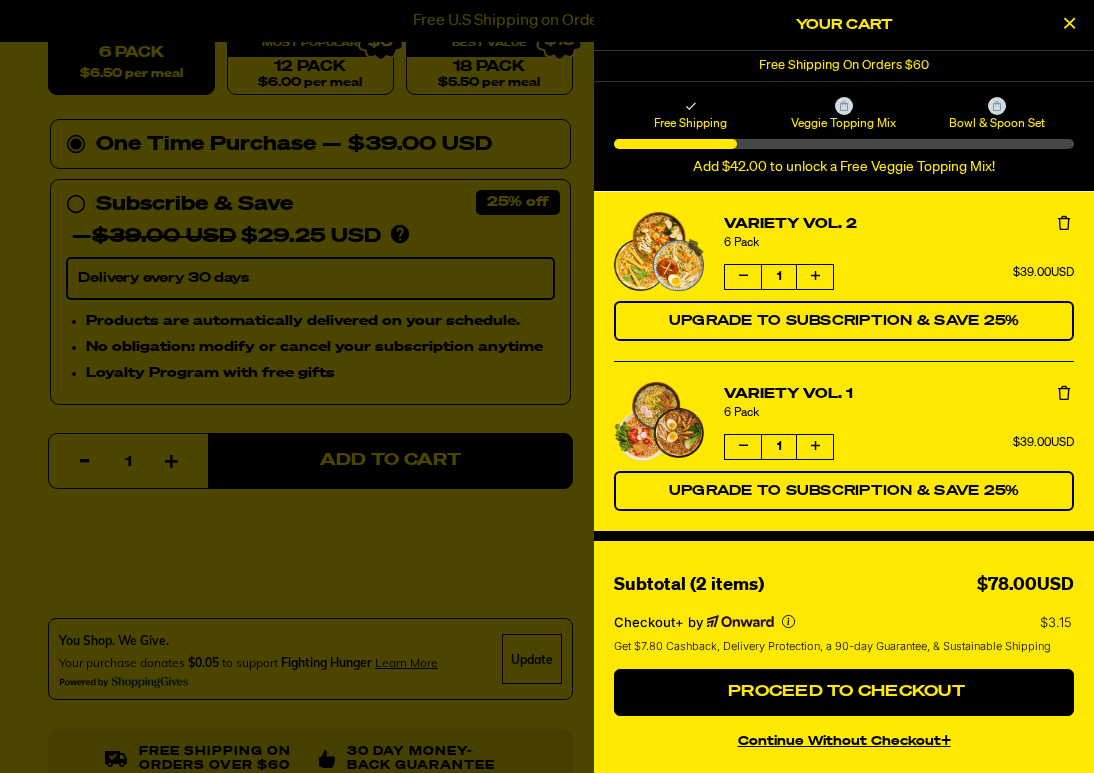 click on "Veggie Topping Mix" at bounding box center (843, 123) 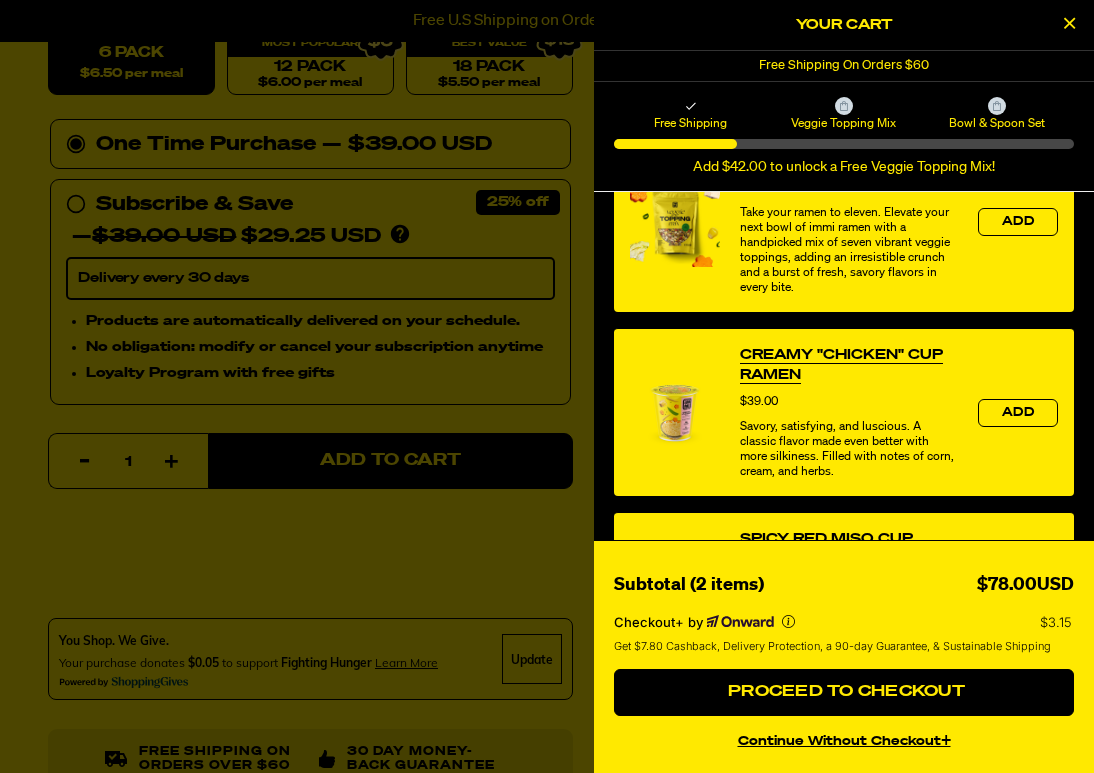 scroll, scrollTop: 671, scrollLeft: 0, axis: vertical 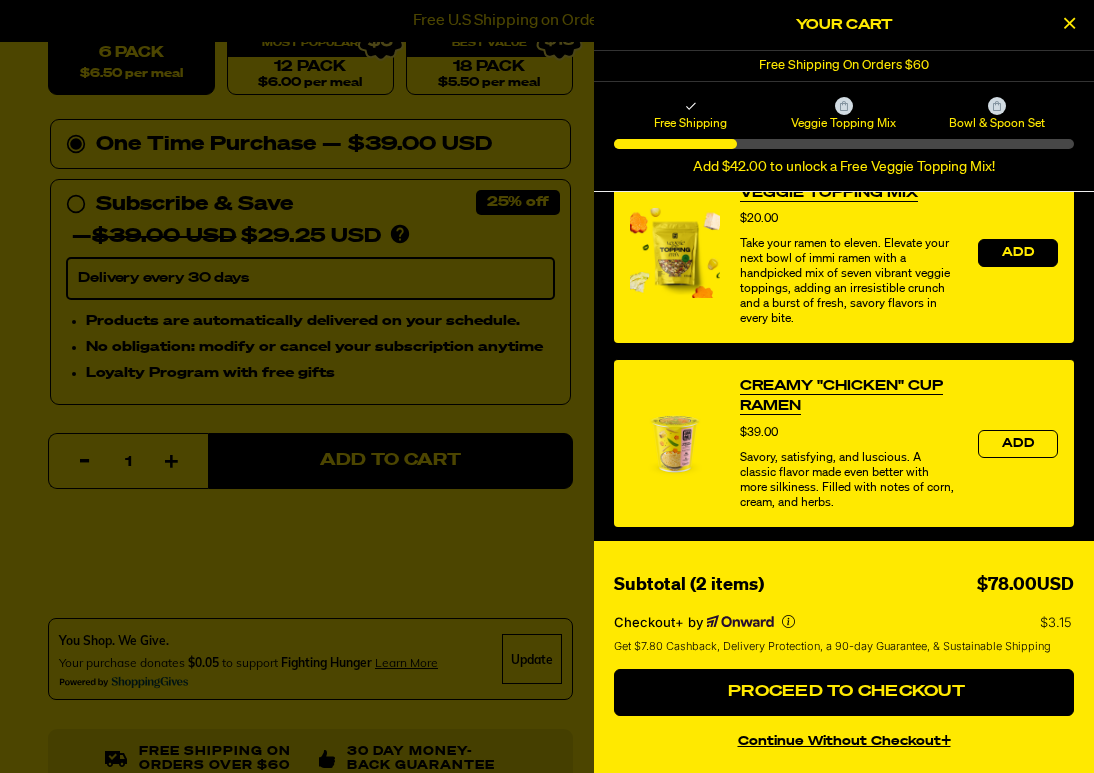 click on "Add" at bounding box center (1018, 253) 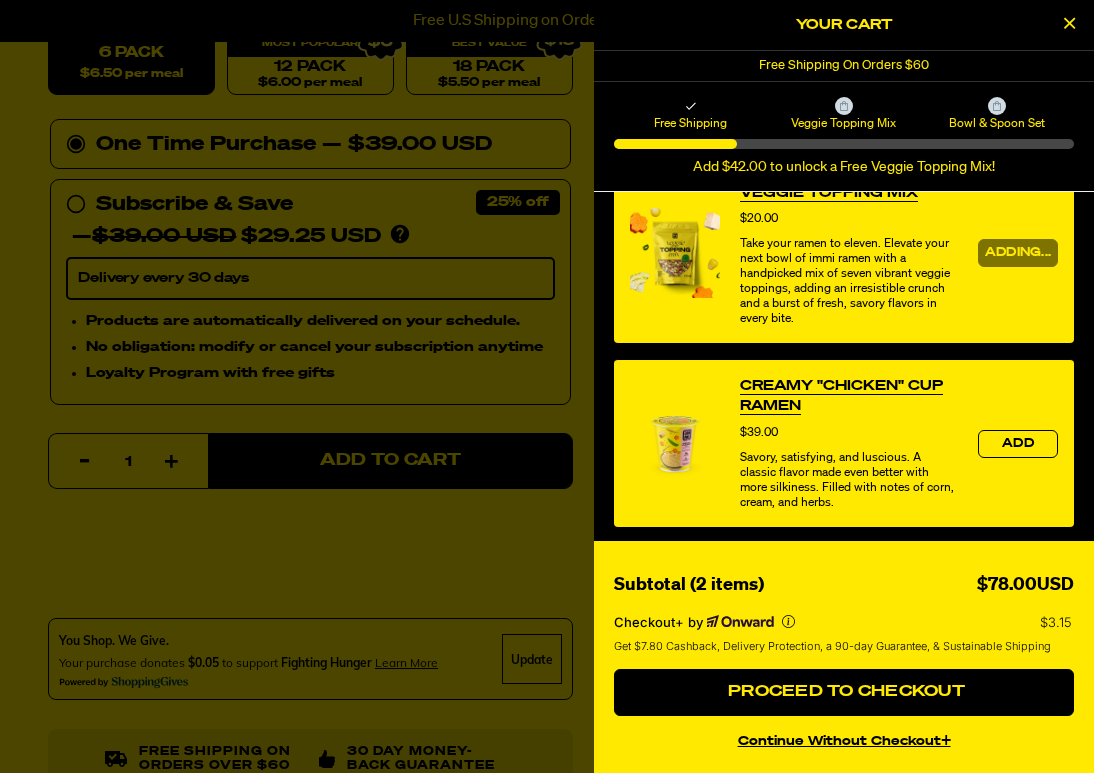 scroll, scrollTop: 0, scrollLeft: 0, axis: both 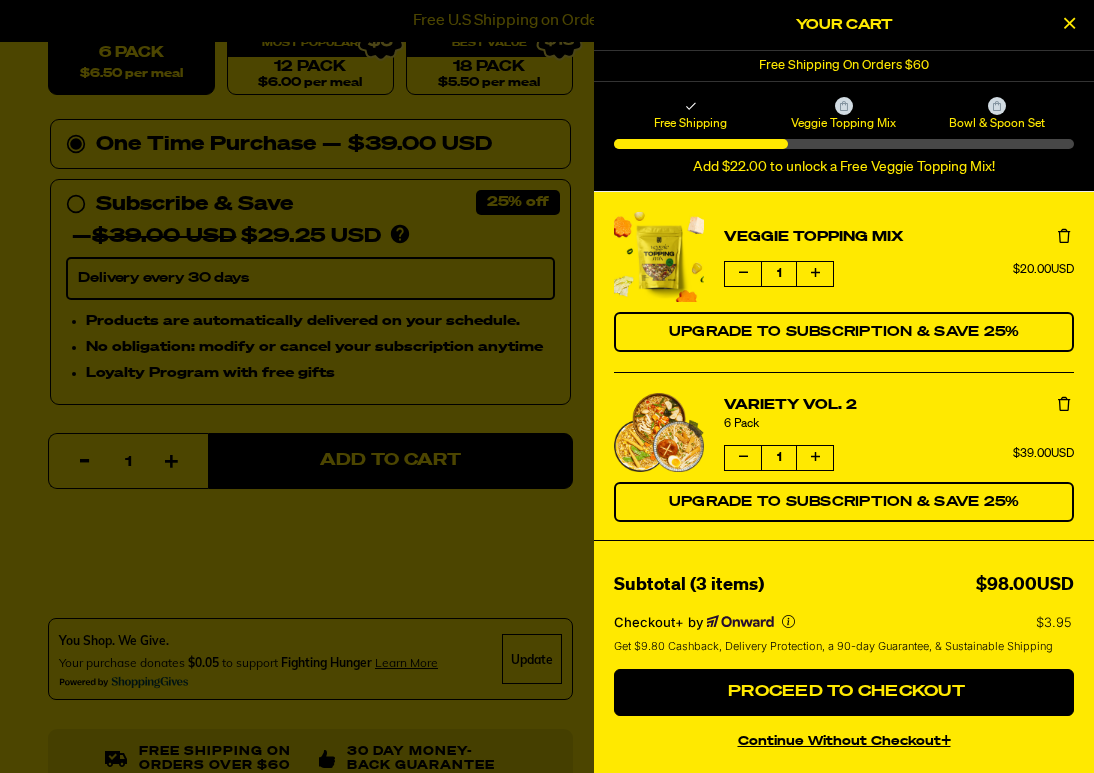 click at bounding box center (547, 386) 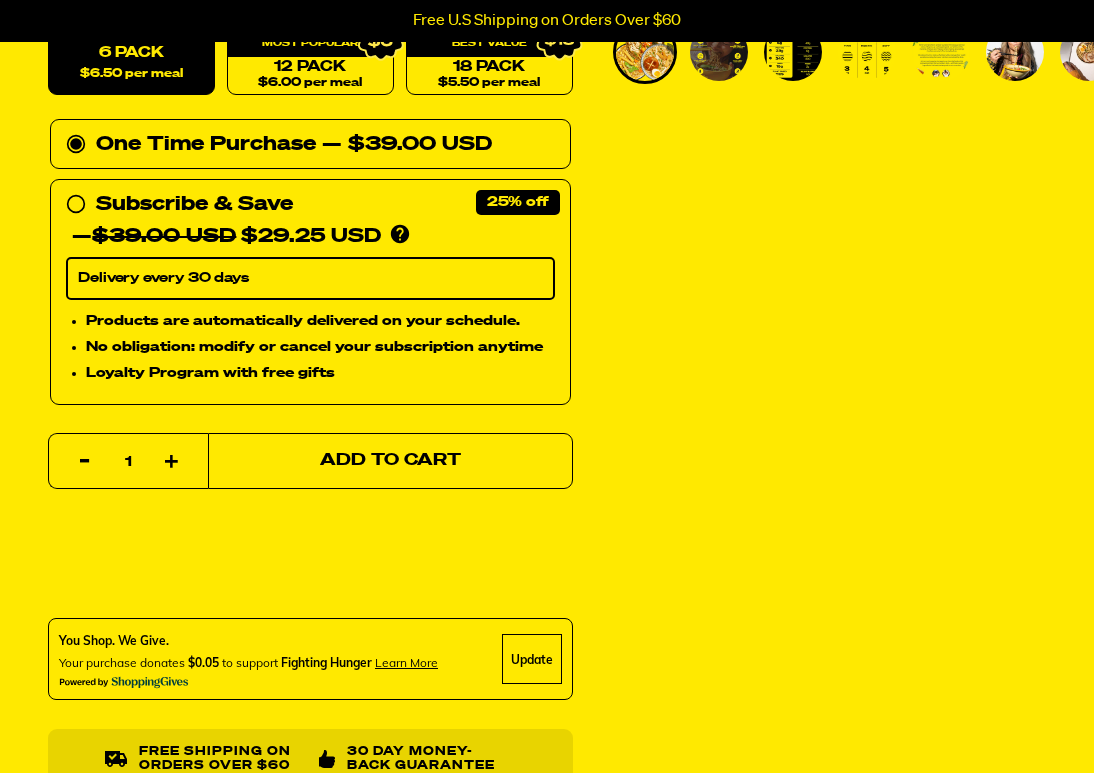 scroll, scrollTop: 0, scrollLeft: 0, axis: both 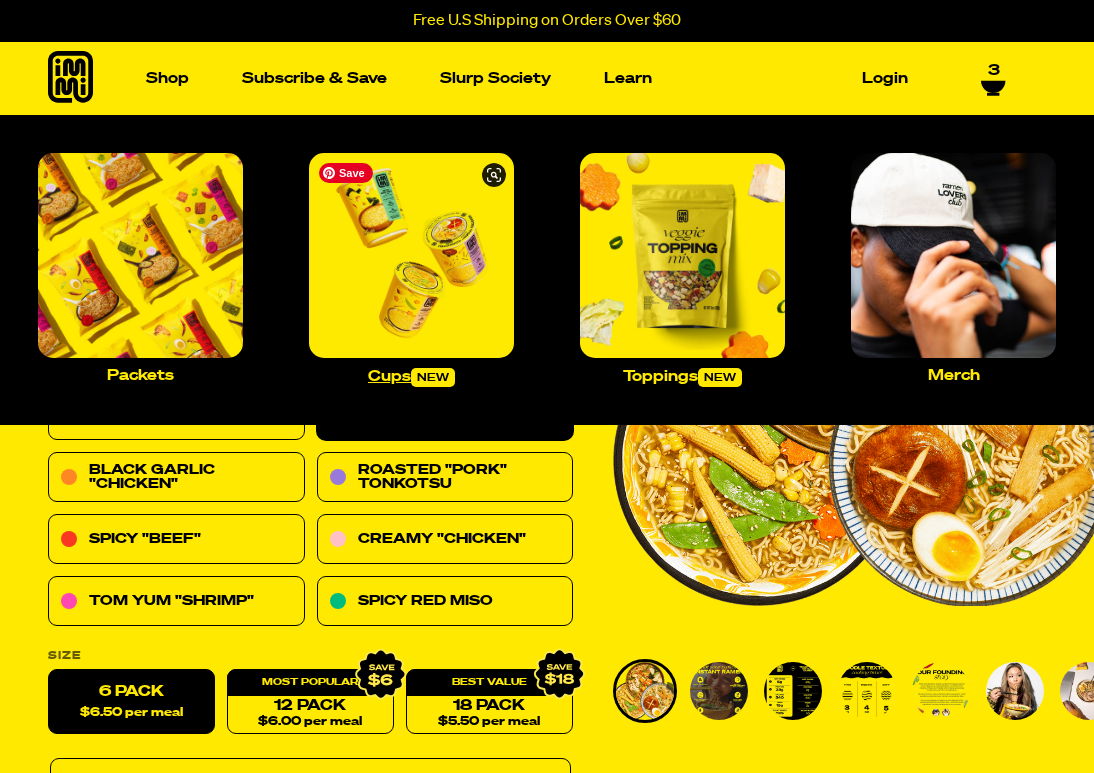 click at bounding box center (411, 255) 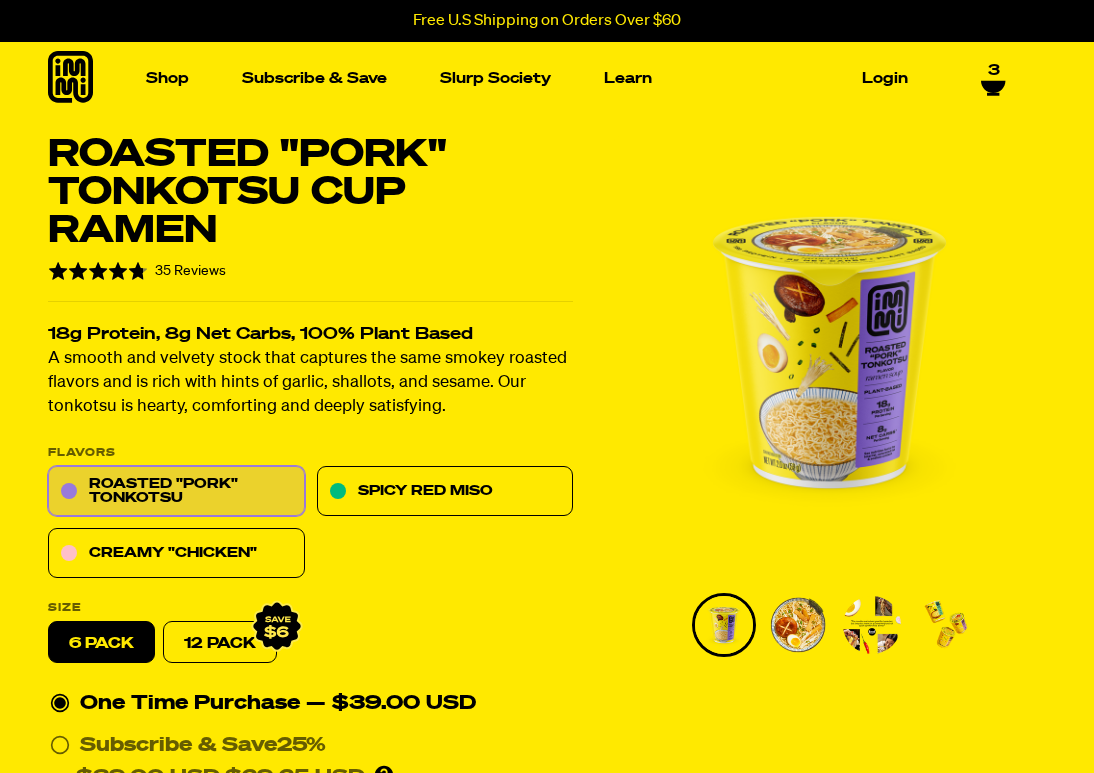 scroll, scrollTop: 0, scrollLeft: 0, axis: both 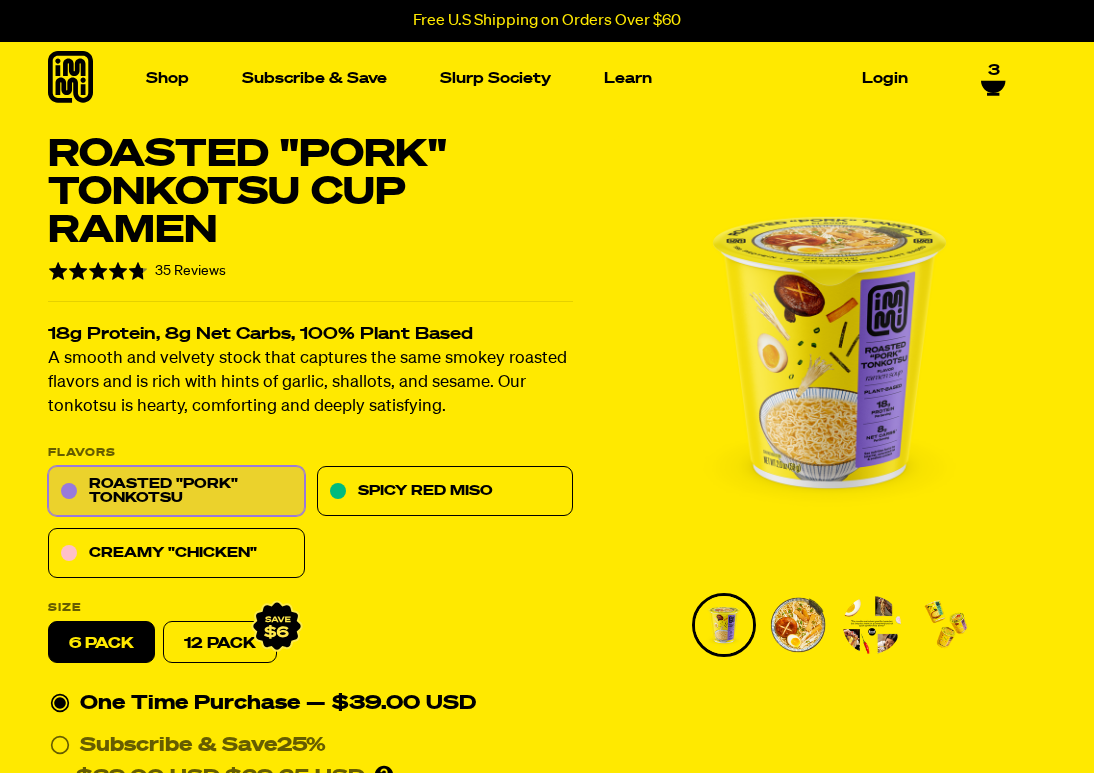click on "3" at bounding box center [993, 79] 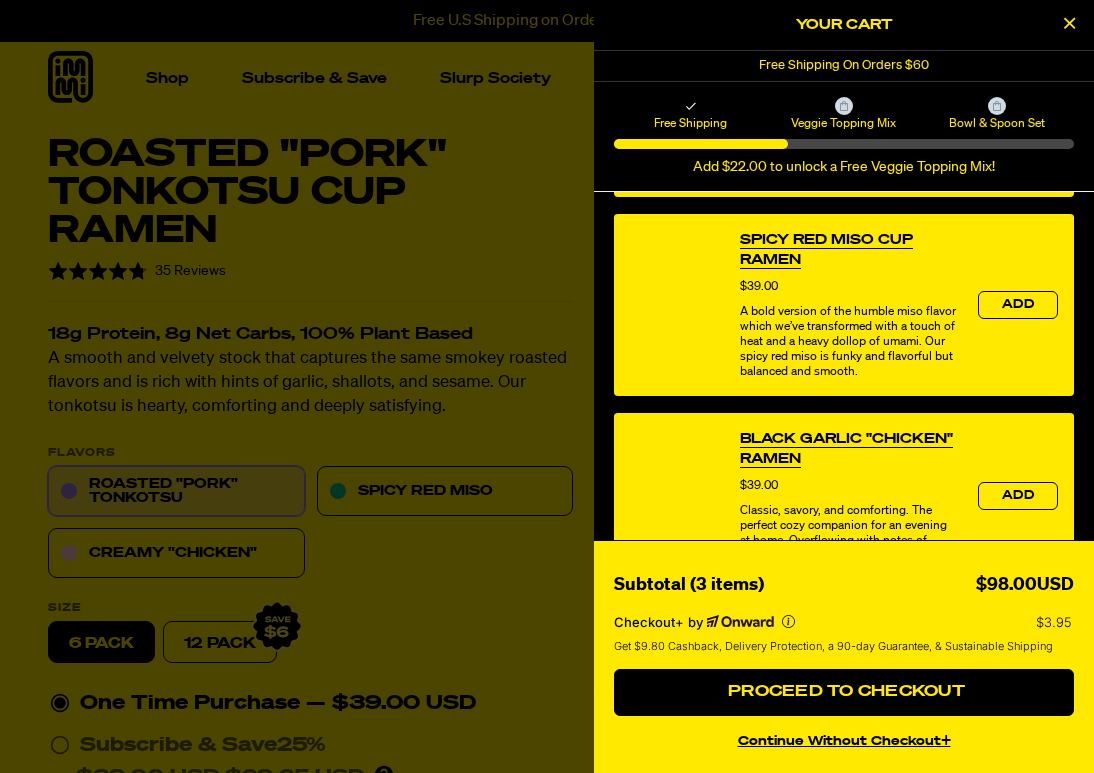 scroll, scrollTop: 0, scrollLeft: 0, axis: both 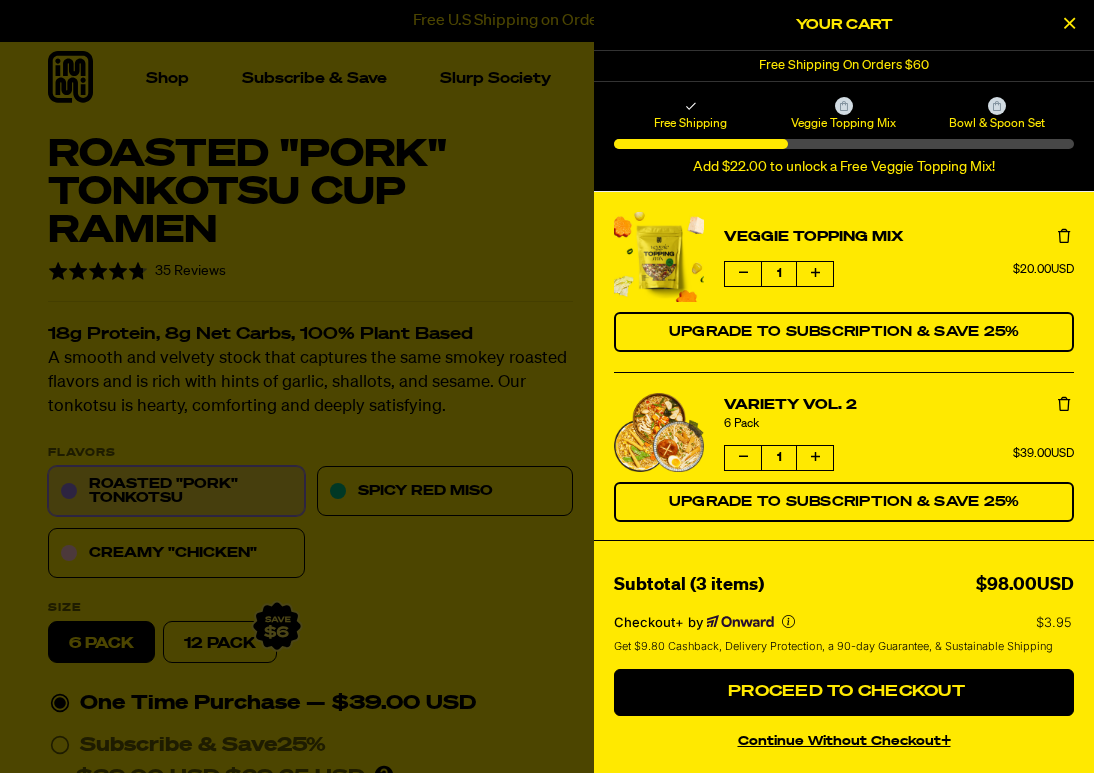 click at bounding box center (547, 386) 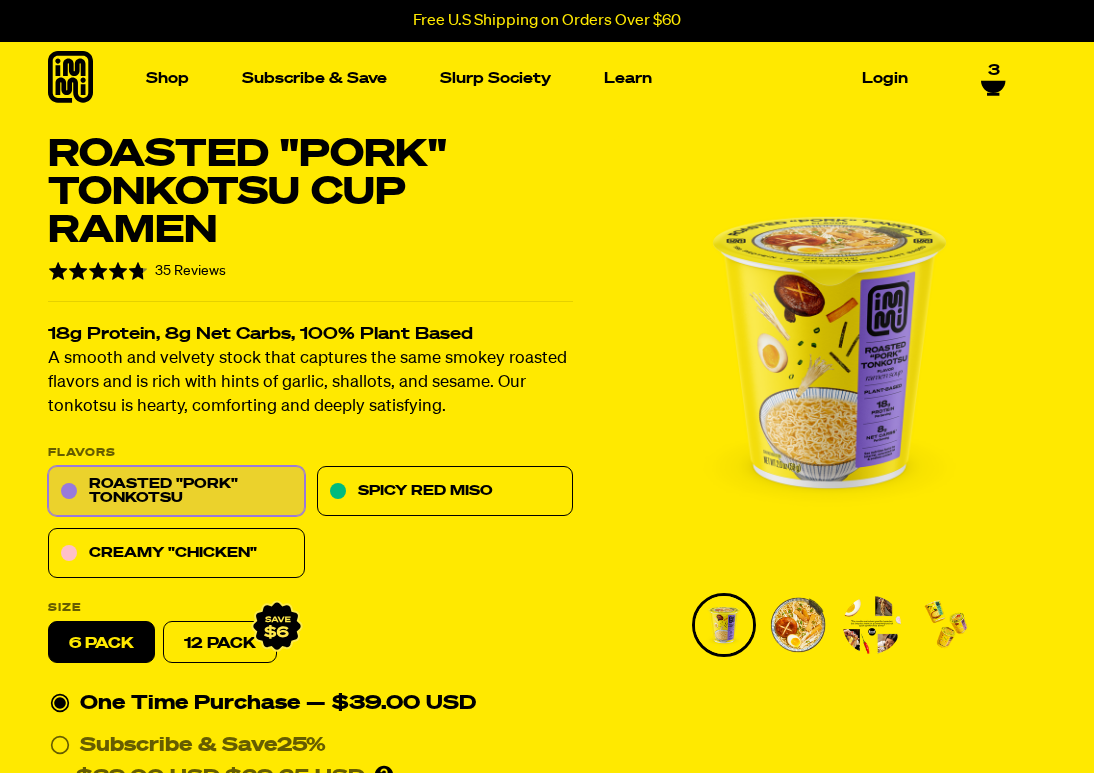 click on "Shop            Packets               Cups  new                Toppings  new                Merch              Subscribe & Save       Slurp Society       Learn            Our Story               Discover Recipes              Login           Shop            Packets               Cups  new                Toppings  new                Merch               Subscribe & Save       Slurp Society       Discover Recipes       Our Story       Login                             3" at bounding box center [547, 78] 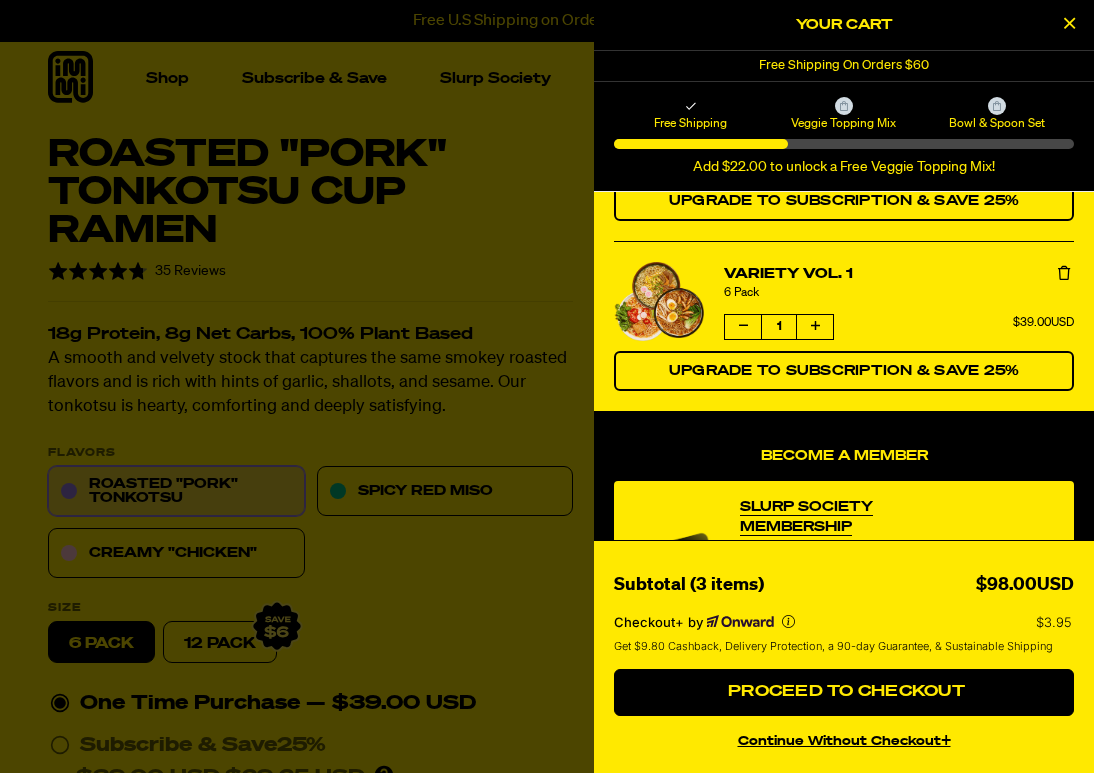 scroll, scrollTop: 309, scrollLeft: 0, axis: vertical 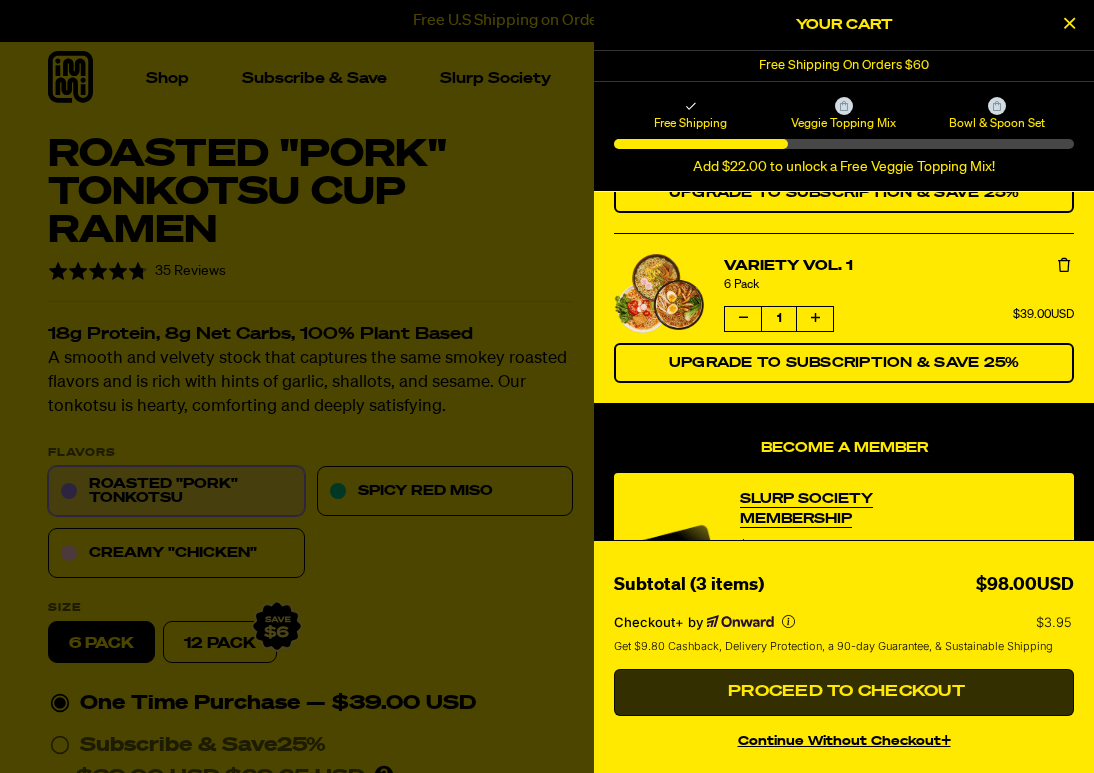 click on "Proceed to Checkout" at bounding box center (844, 693) 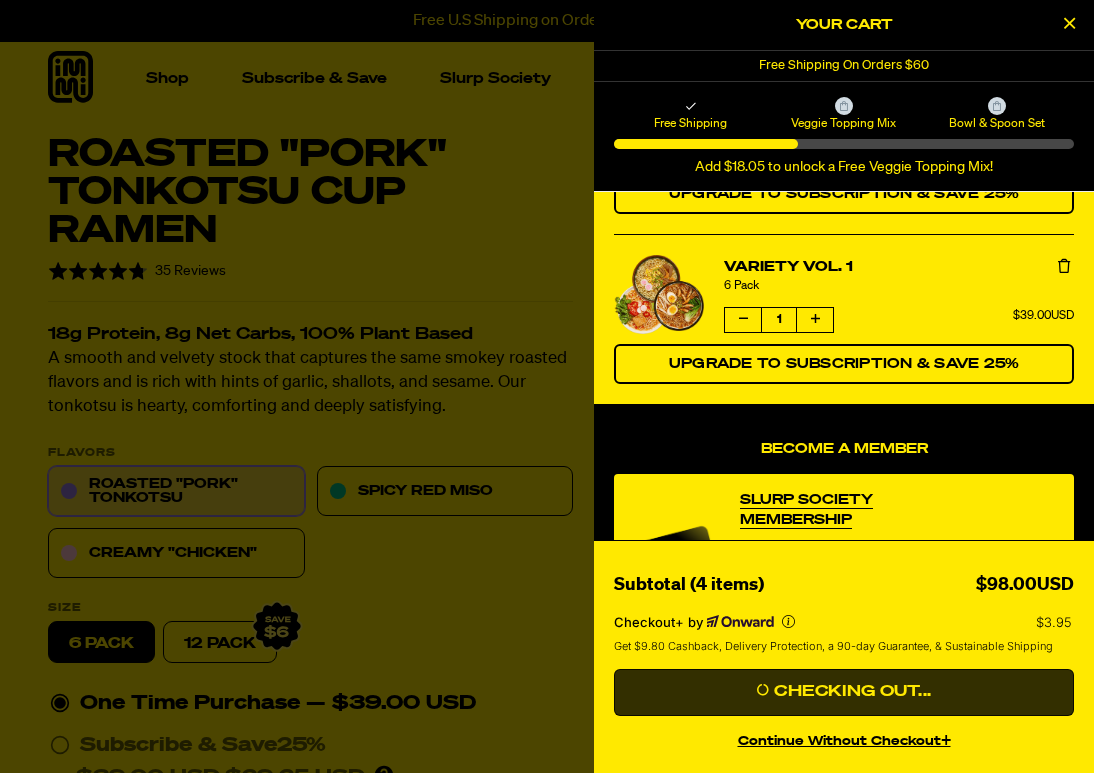 scroll, scrollTop: 310, scrollLeft: 0, axis: vertical 